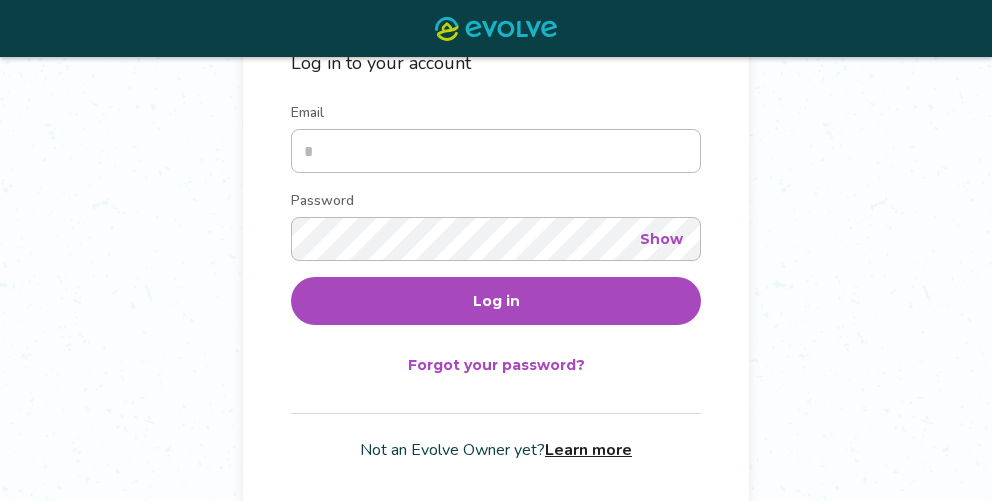 scroll, scrollTop: 247, scrollLeft: 0, axis: vertical 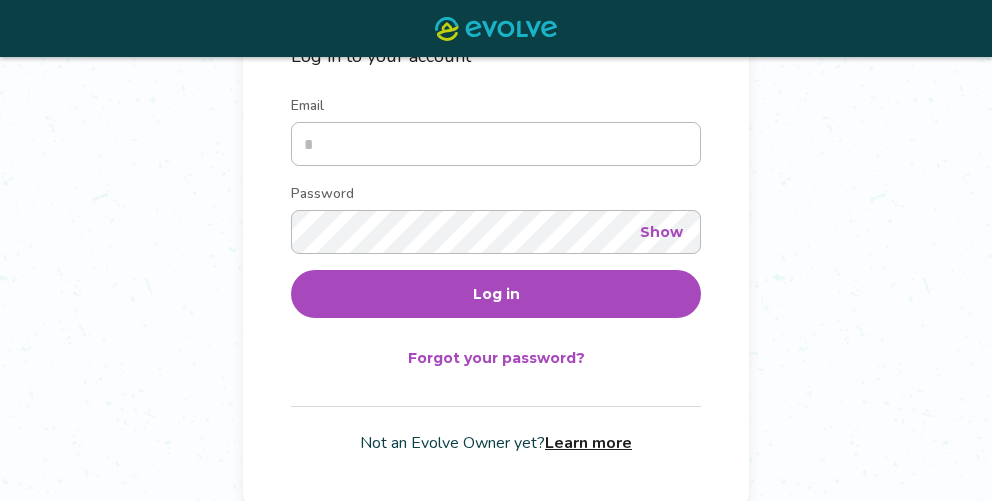 type on "**********" 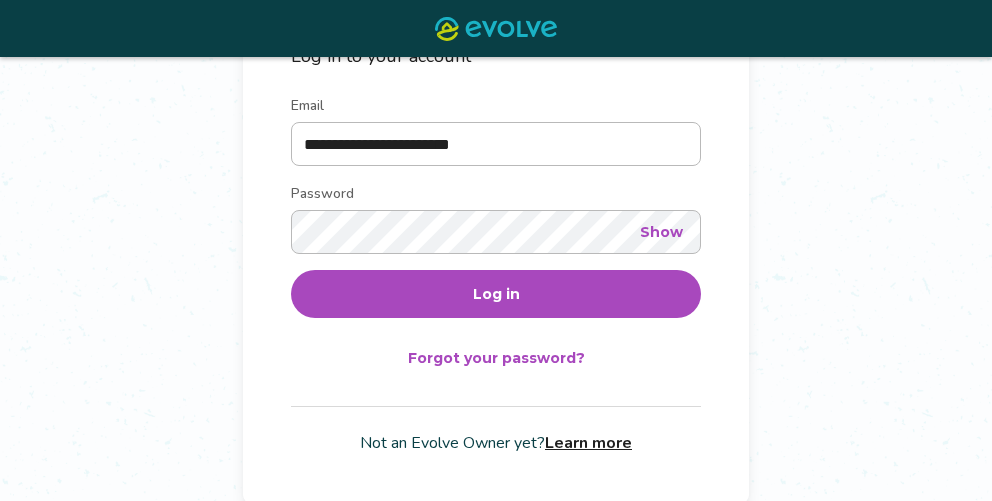 click on "Log in" at bounding box center [496, 294] 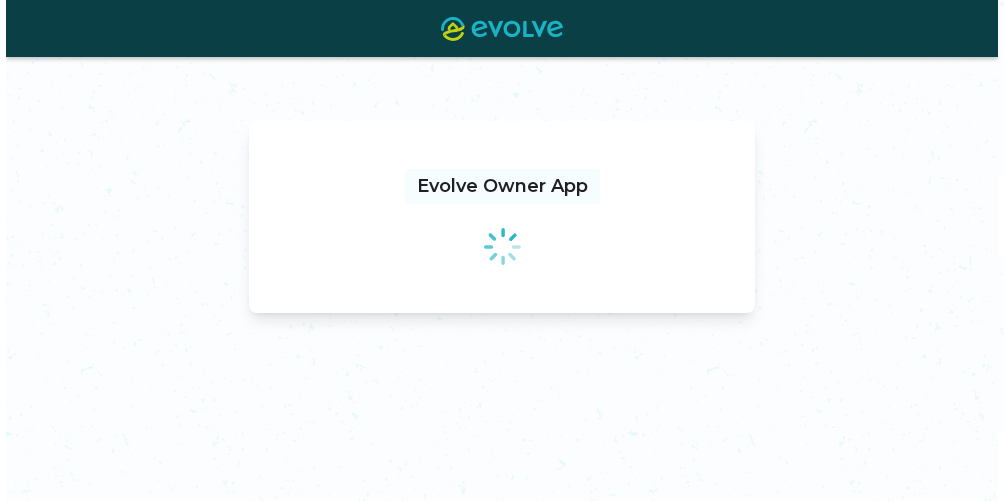 scroll, scrollTop: 0, scrollLeft: 0, axis: both 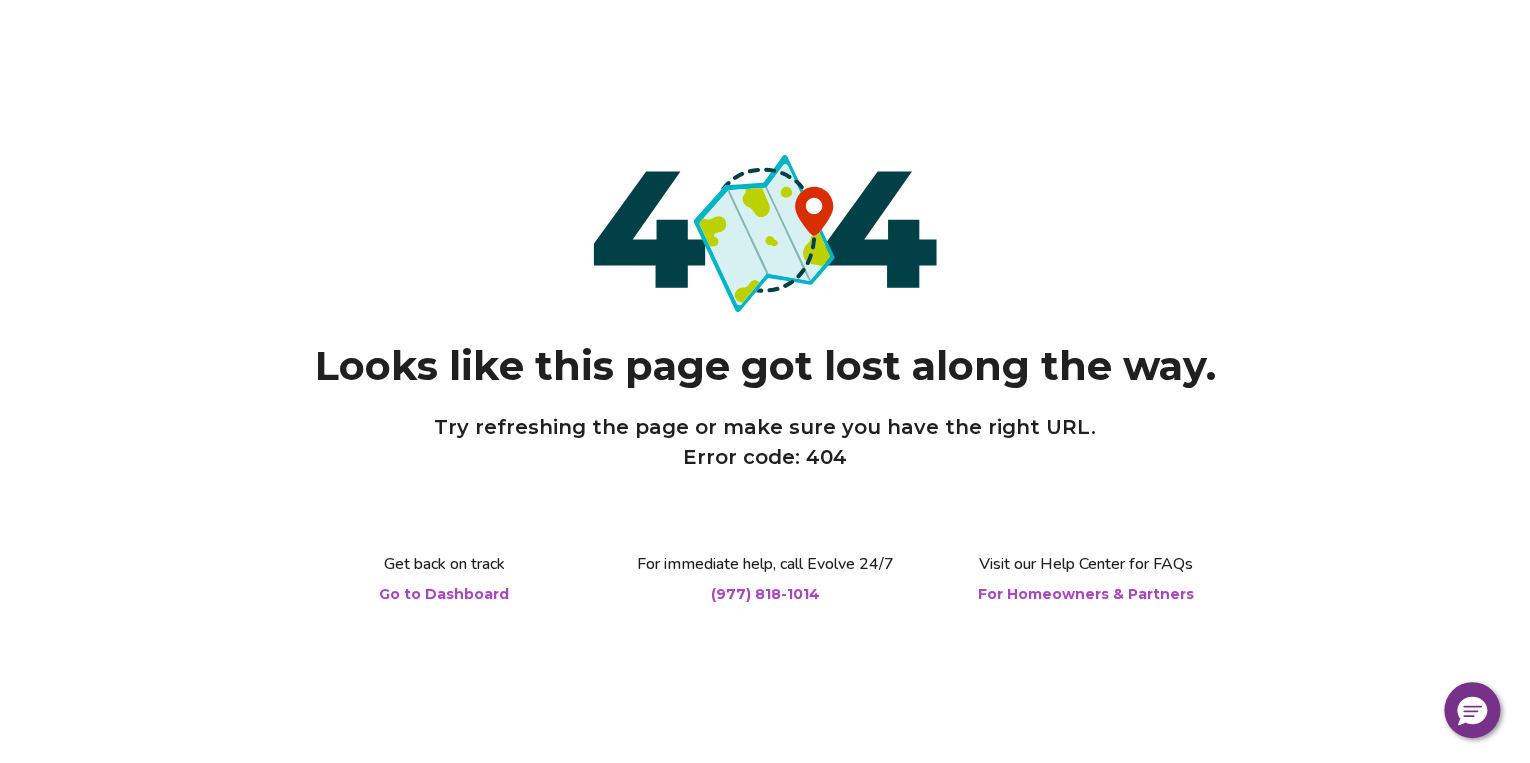 click on "Go to Dashboard" at bounding box center [444, 594] 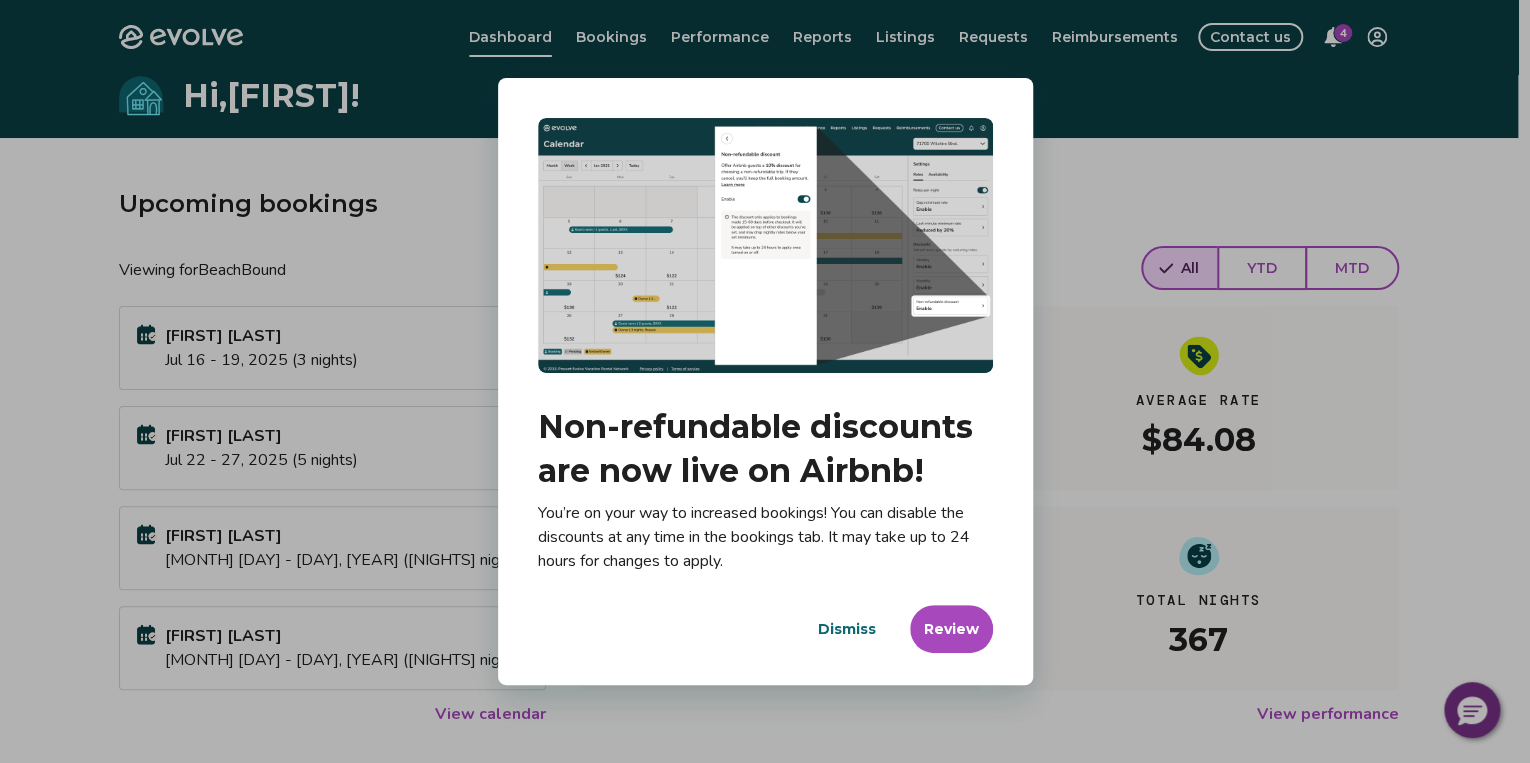 click on "Dismiss" at bounding box center [847, 629] 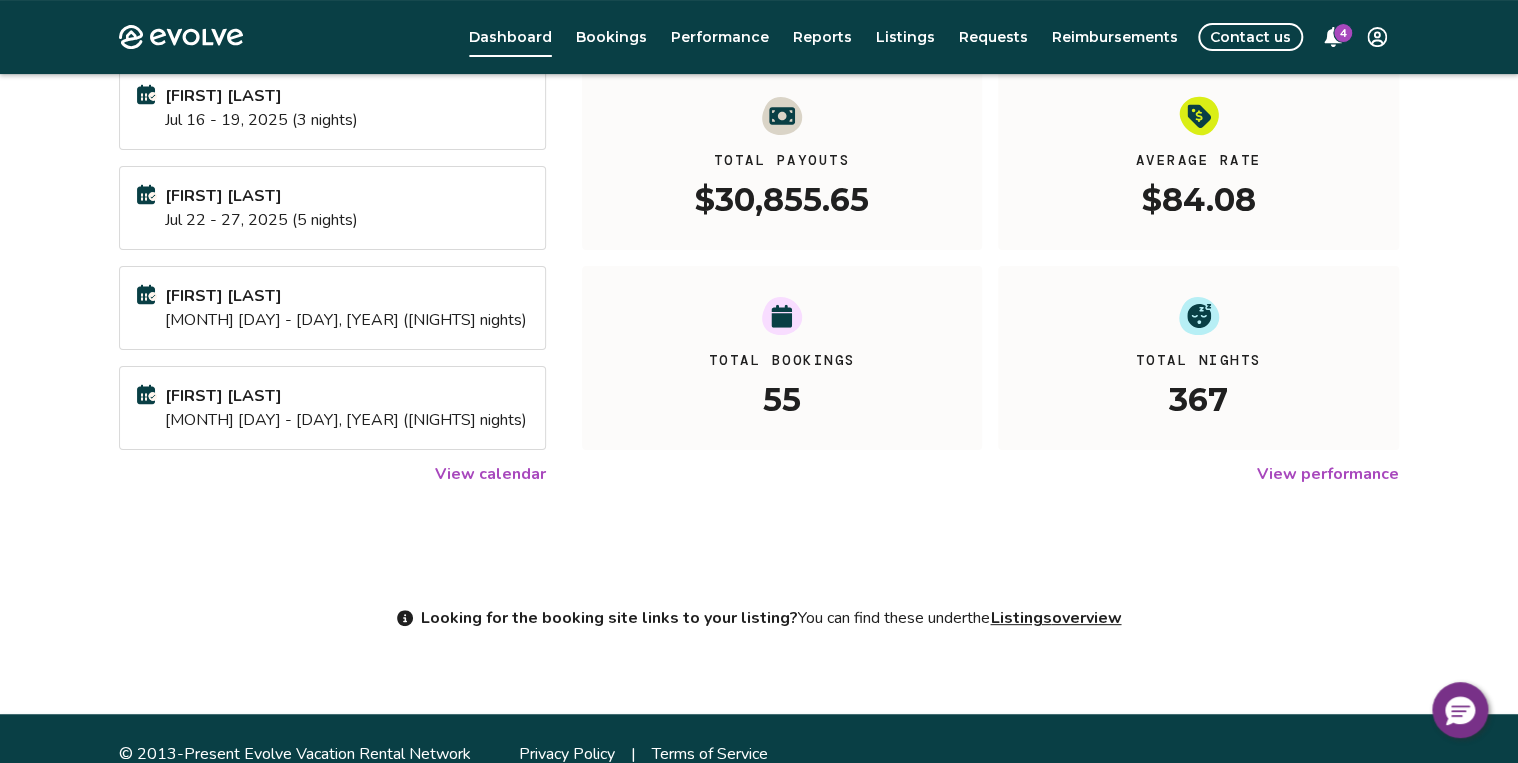 scroll, scrollTop: 271, scrollLeft: 0, axis: vertical 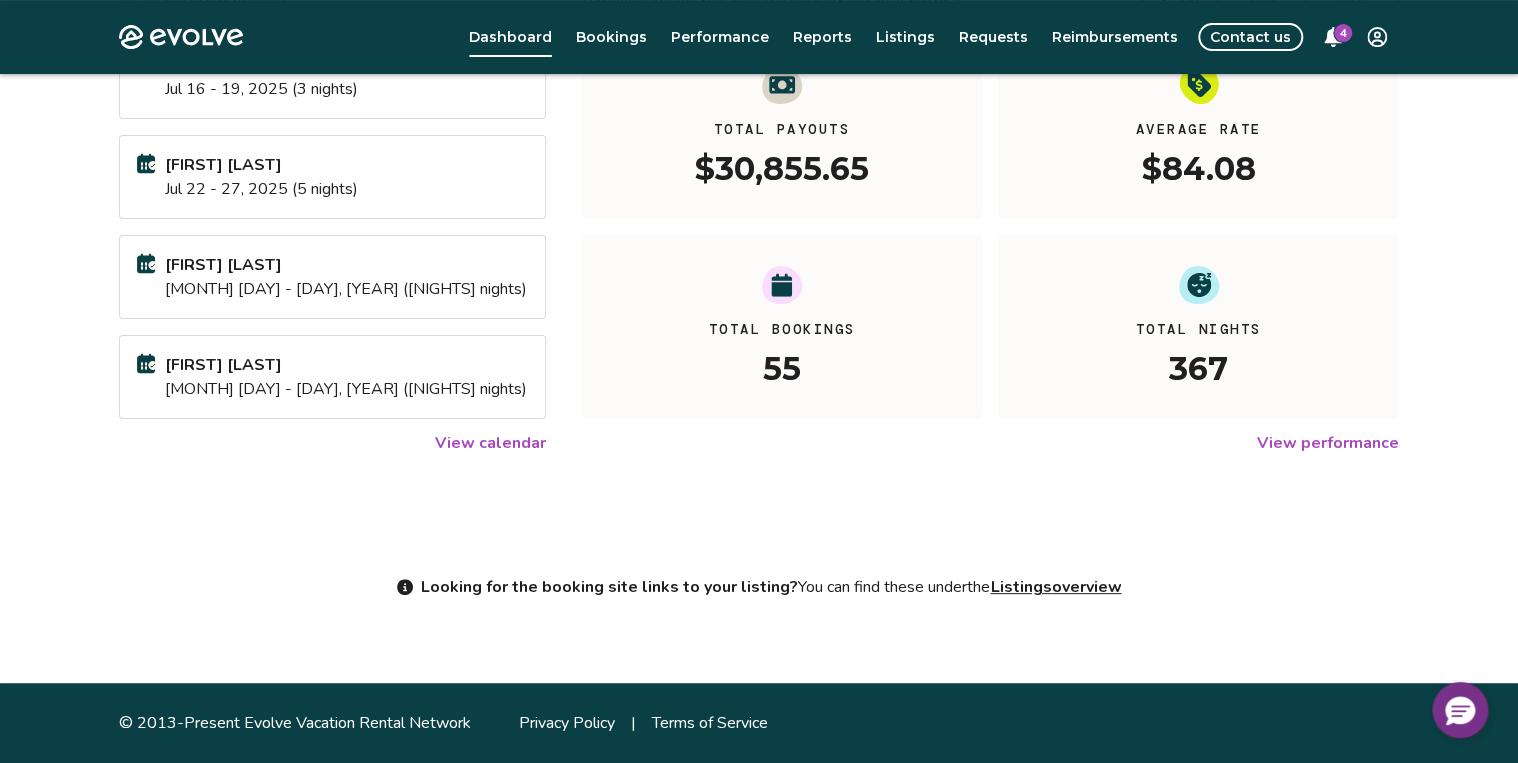 click on "Listings  overview" at bounding box center (1055, 587) 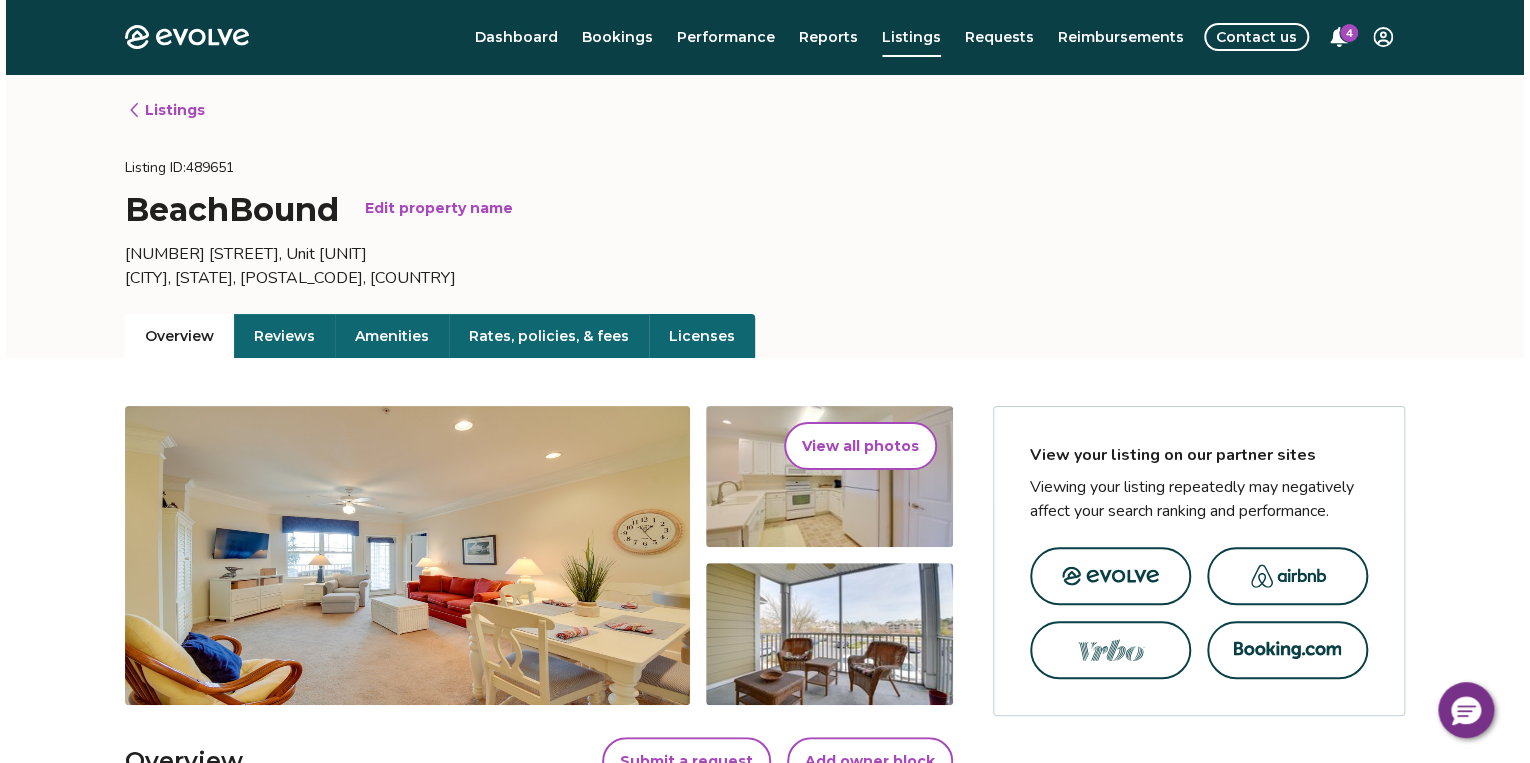 scroll, scrollTop: 240, scrollLeft: 0, axis: vertical 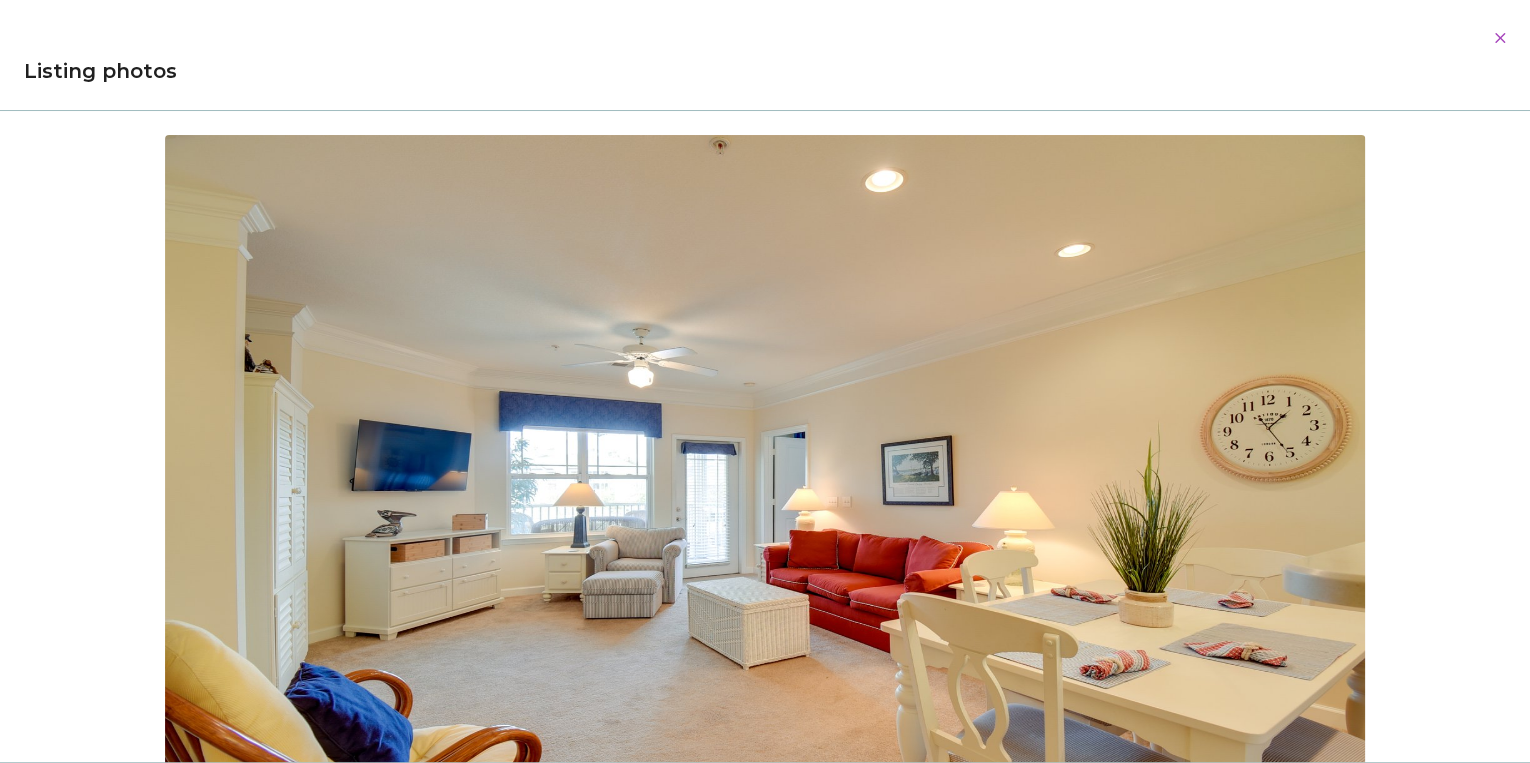 click on "Evolve Dashboard Bookings Performance Reports Listings Requests Reimbursements Contact us 4 Listings Listing ID: [NUMBER] [BRAND] Edit property name [NUMBER] [STREET], Unit [UNIT] [CITY], [STATE], [POSTAL_CODE], [COUNTRY] Overview Reviews Amenities Rates, policies, & fees Licenses View all photos Overview Submit a request Add owner block Reviews 4.80 (25 total reviews) Bedrooms 2 Bathrooms 2 Maximum occupancy 6 Property type Condo Complex name [NAME] Unit size [SIZE] Contacts Please be aware that only contacts designated as Guest Contacts will be shared with the guests. Guest Contact [FIRST] [LAST] - GC [EMAIL] [PHONE] Property Manager [FIRST] [LAST] [EMAIL] [PHONE] Property Owner [FIRST] [LAST] [EMAIL] [PHONE] Information for your guests Pre-stay information Pre-stay Property description Property address [NUMBER] [STREET], Unit [UNIT], [CITY], [STATE], [POSTAL_CODE], [COUNTRY] Guest contact House rules Nearby" at bounding box center (759, 1342) 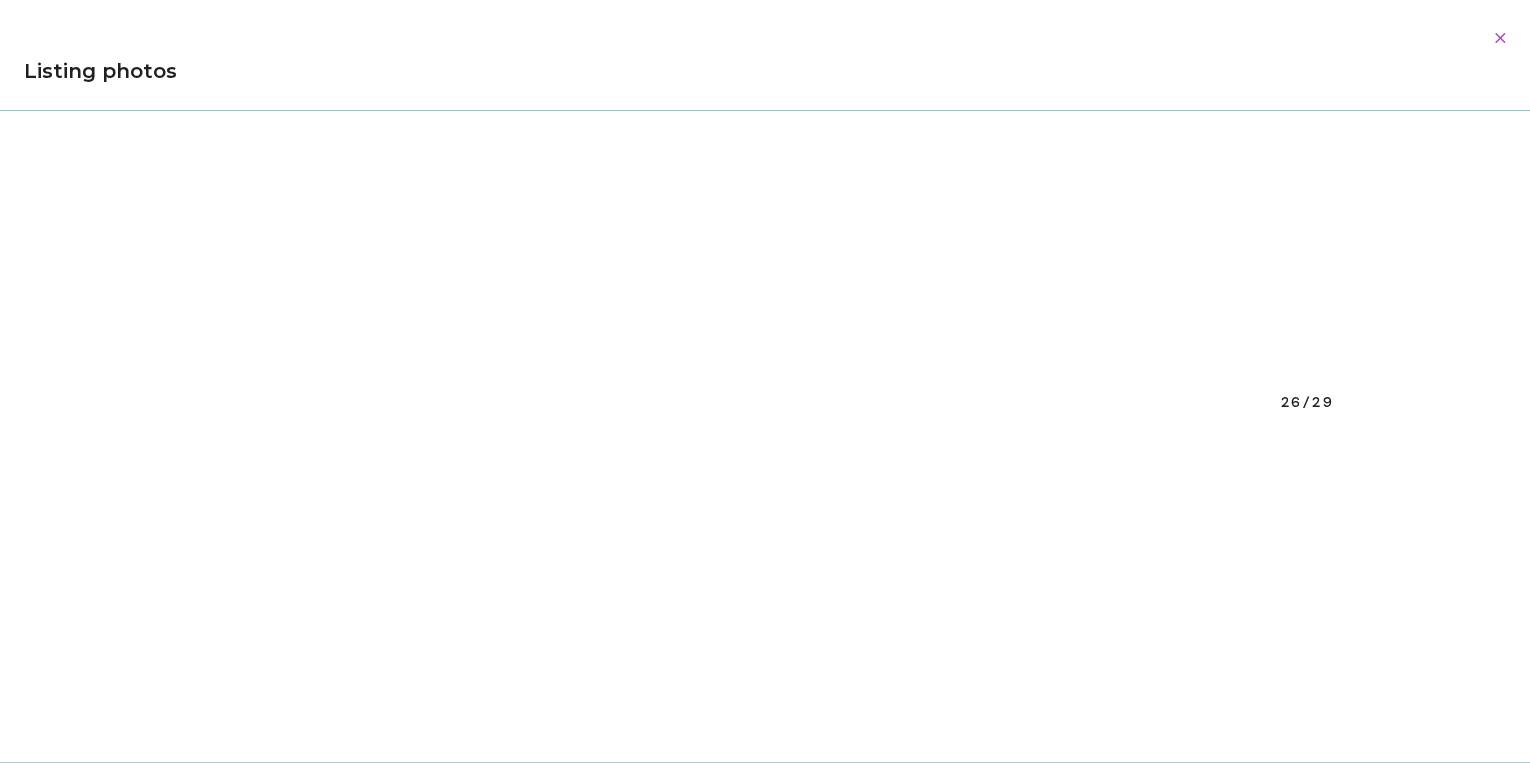 scroll, scrollTop: 17676, scrollLeft: 0, axis: vertical 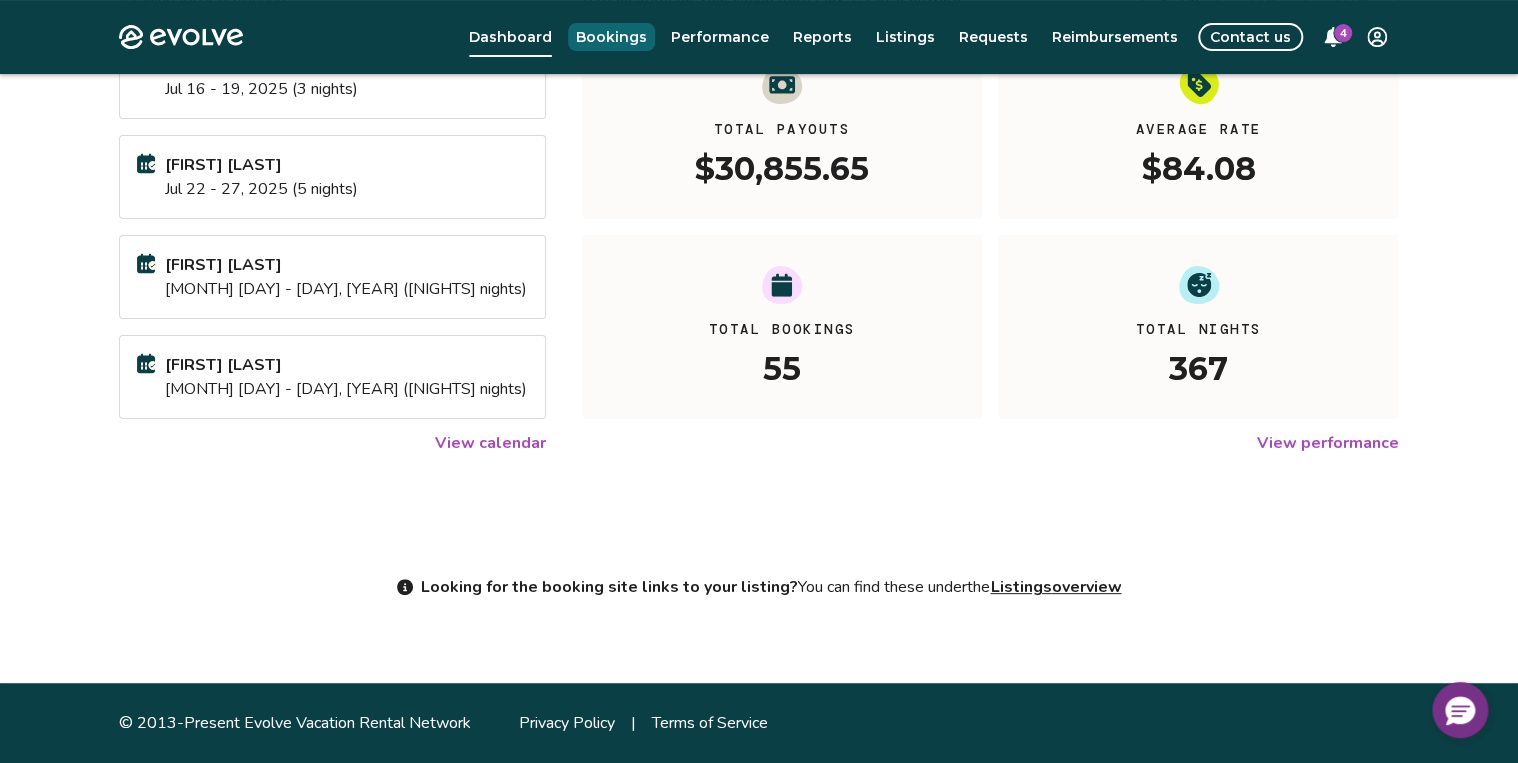 click on "Bookings" at bounding box center [611, 37] 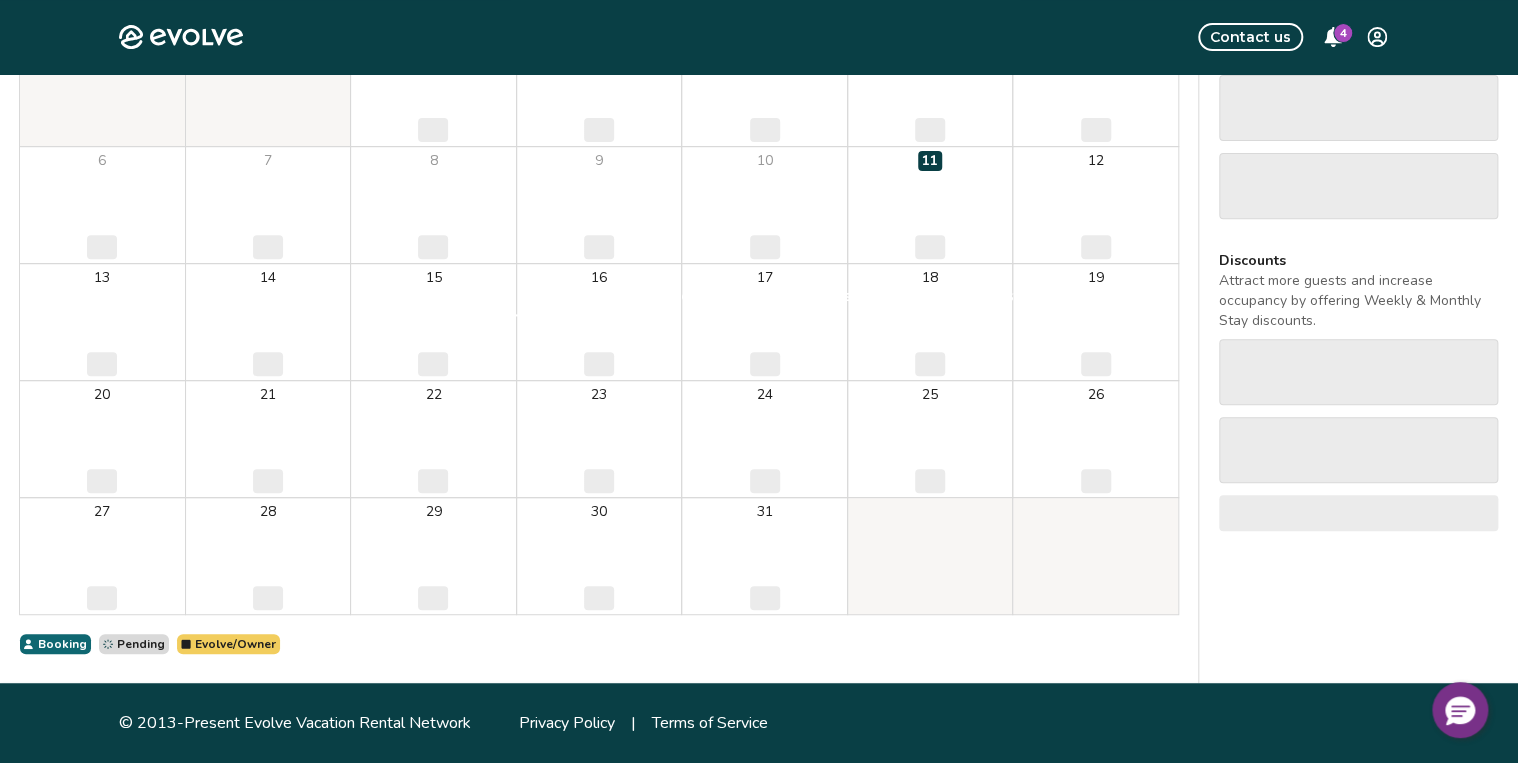 scroll, scrollTop: 0, scrollLeft: 0, axis: both 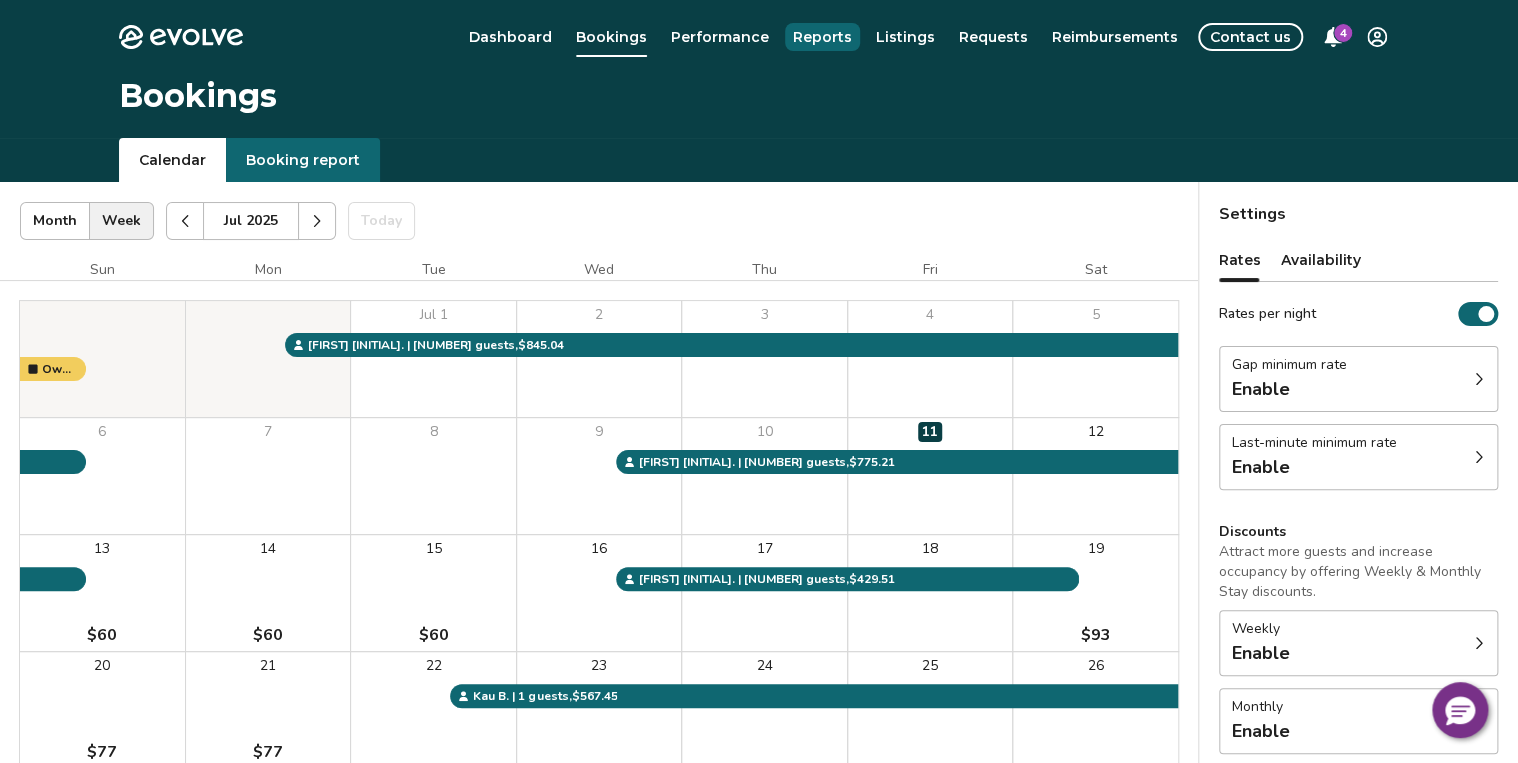 click on "Reports" at bounding box center [822, 37] 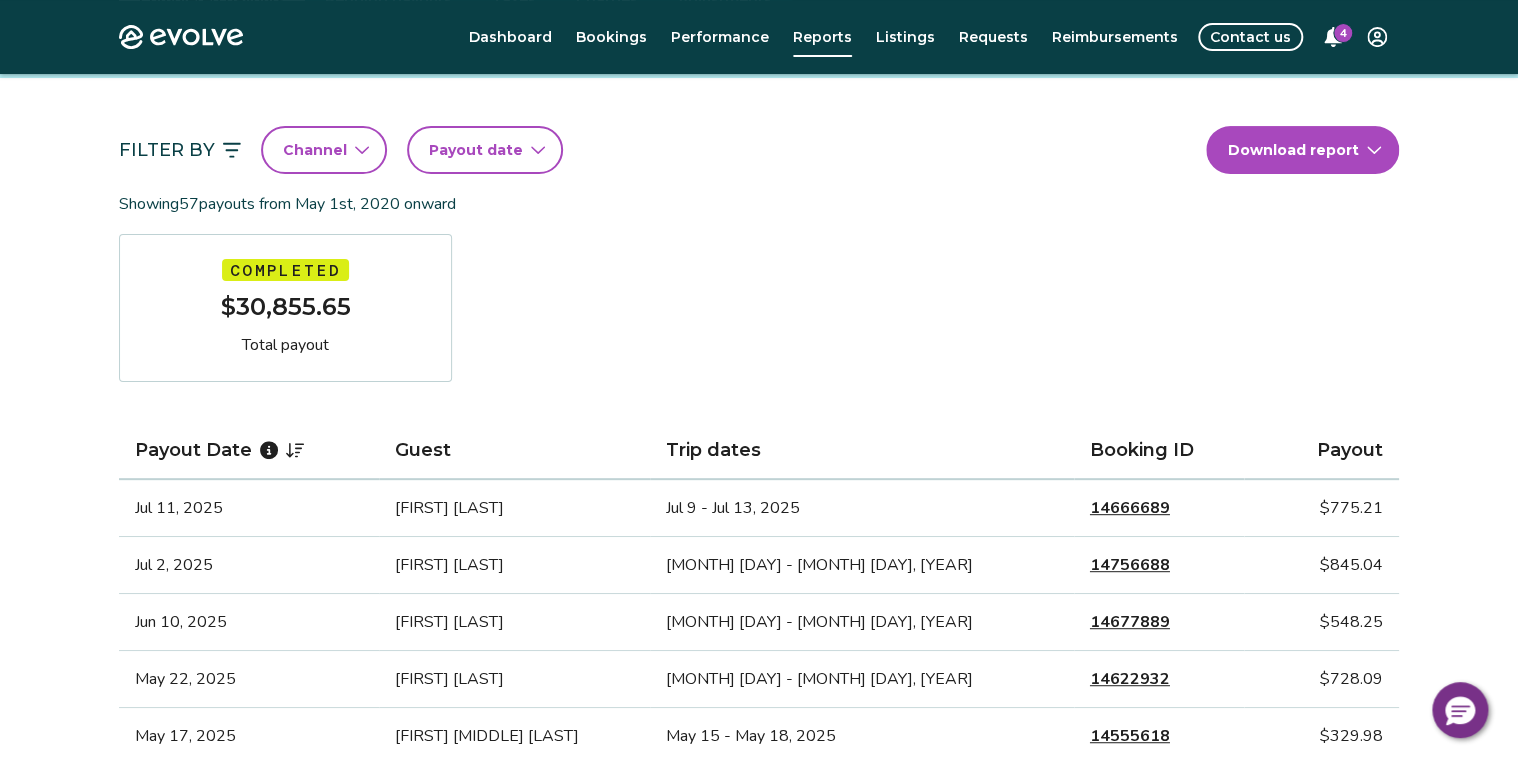scroll, scrollTop: 0, scrollLeft: 0, axis: both 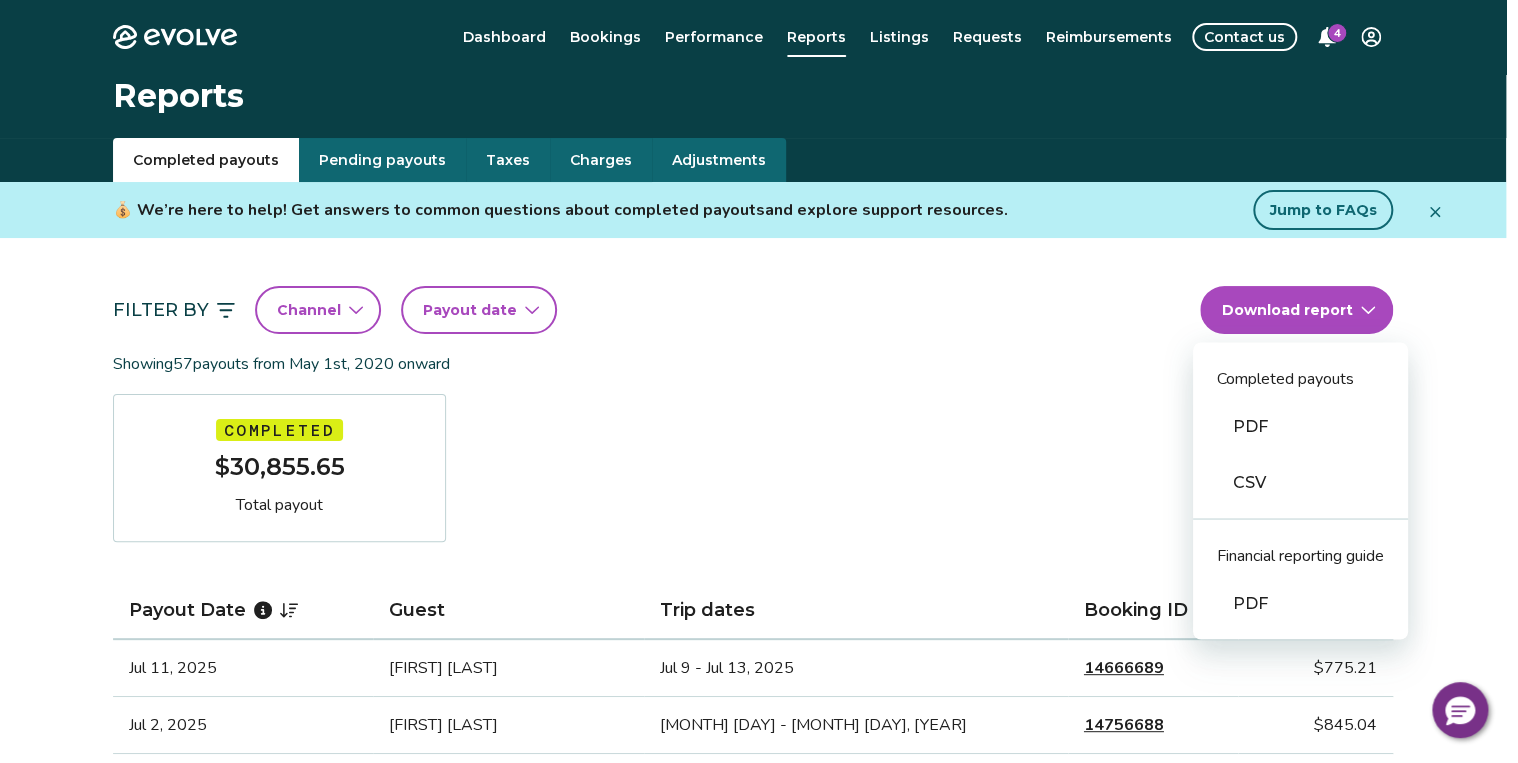 click on "Evolve Dashboard Bookings Performance Reports Listings Requests Reimbursements Contact us 4 Reports Completed payouts Pending payouts Taxes Charges Adjustments 💰 We’re here to help! Get answers to common questions about completed payouts and explore support resources. Jump to FAQs Filter By Channel Payout date Download report Completed payouts PDF CSV Financial reporting guide PDF Showing 57 payouts from May 1st, 2020 onward Completed $30,855.65 Total payout Payout Date Guest Trip dates Booking ID Payout Jul 11, 2025 [FIRST] [LAST] Jul 9 - Jul 13, 2025 [NUMBER] $[AMOUNT] Jul 2, 2025 [FIRST] [LAST] Jun 30 - Jul 6, 2025 [NUMBER] $[AMOUNT] Jun 10, 2025 [FIRST] [LAST] Jun 8 - Jun 14, 2025 [NUMBER] $[AMOUNT] May 22, 2025 [FIRST] [LAST] May 20 - May 28, 2025 [NUMBER] $[AMOUNT] May 17, 2025 [FIRST] [MIDDLE] [LAST] May 15 - May 18, 2025 [NUMBER] $[AMOUNT] Apr 14, 2025 [FIRST] [LAST] Feb 1 - Apr 30, 2025 [NUMBER] $[AMOUNT] Mar 3, 2025 [FIRST] [LAST] Feb 1 - Apr 30, 2025 [NUMBER] $[AMOUNT] Feb 3, 2025 [FIRST] [LAST] [NUMBER]" at bounding box center [759, 1297] 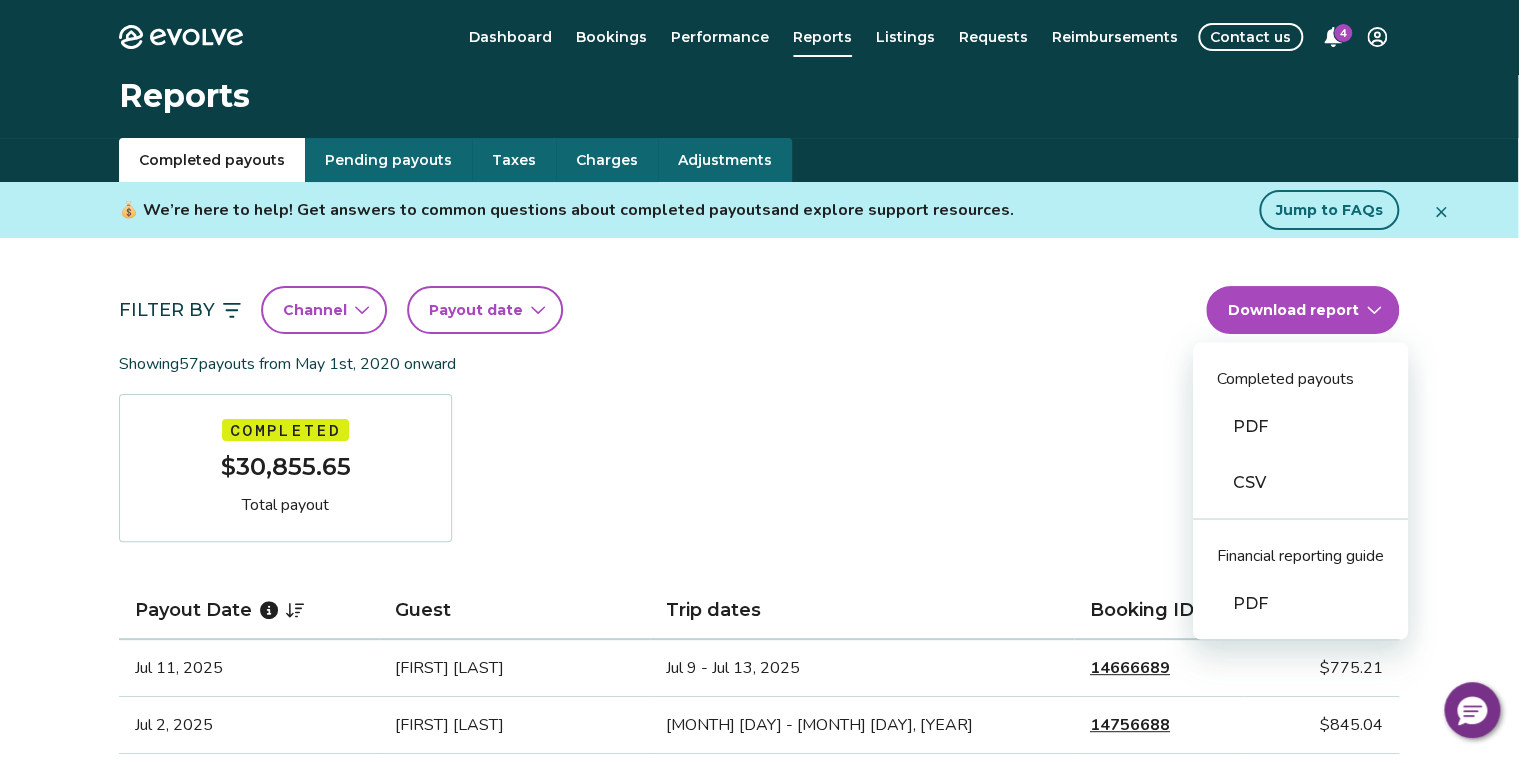 click on "PDF" at bounding box center [1300, 426] 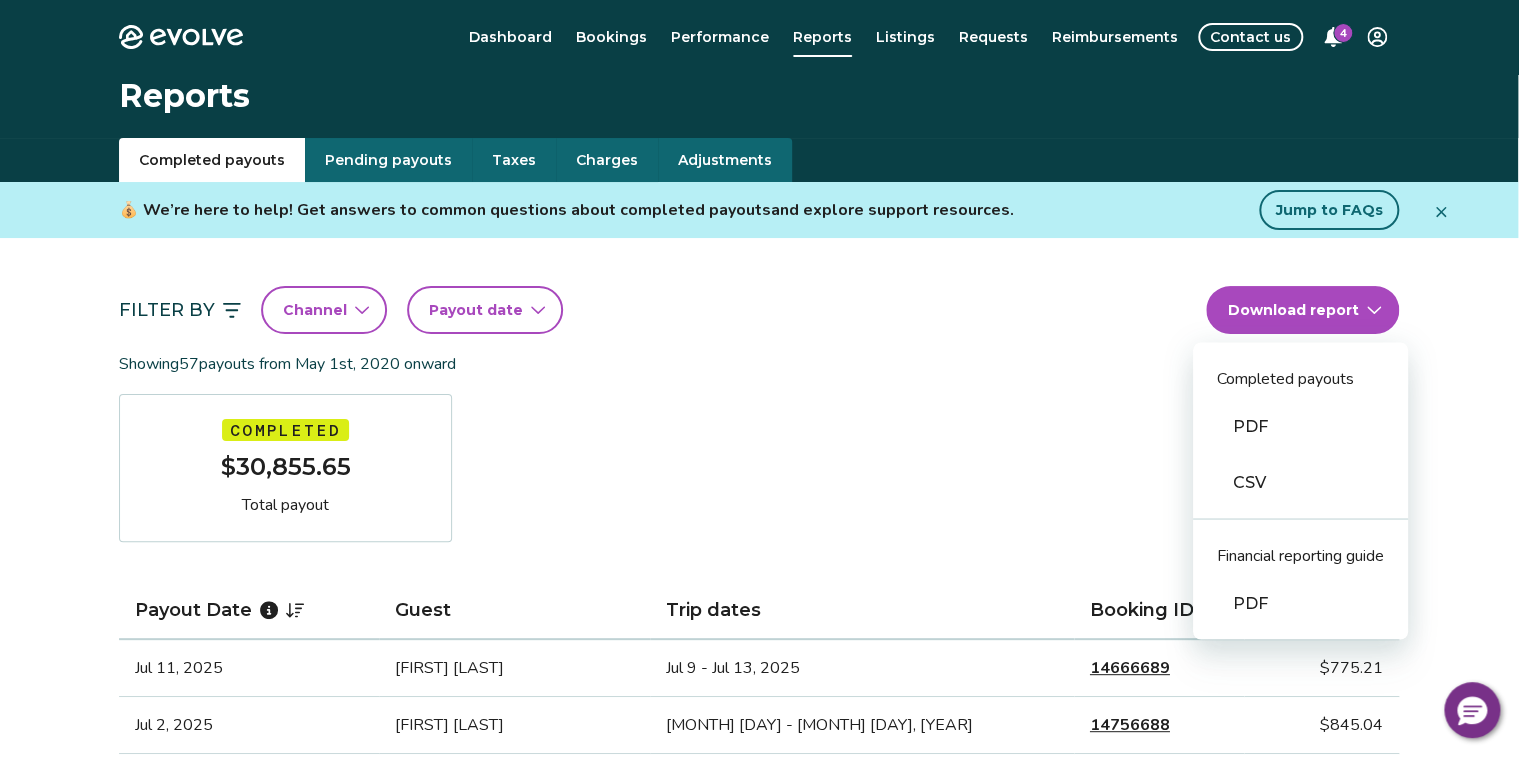 click on "Evolve Dashboard Bookings Performance Reports Listings Requests Reimbursements Contact us 4 Reports Completed payouts Pending payouts Taxes Charges Adjustments 💰 We’re here to help! Get answers to common questions about completed payouts and explore support resources. Jump to FAQs Filter By Channel Payout date Download report Completed payouts PDF CSV Financial reporting guide PDF Showing 57 payouts from May 1st, 2020 onward Completed $30,855.65 Total payout Payout Date Guest Trip dates Booking ID Payout Jul 11, 2025 [FIRST] [LAST] Jul 9 - Jul 13, 2025 [NUMBER] $[AMOUNT] Jul 2, 2025 [FIRST] [LAST] Jun 30 - Jul 6, 2025 [NUMBER] $[AMOUNT] Jun 10, 2025 [FIRST] [LAST] Jun 8 - Jun 14, 2025 [NUMBER] $[AMOUNT] May 22, 2025 [FIRST] [LAST] May 20 - May 28, 2025 [NUMBER] $[AMOUNT] May 17, 2025 [FIRST] [MIDDLE] [LAST] May 15 - May 18, 2025 [NUMBER] $[AMOUNT] Apr 14, 2025 [FIRST] [LAST] Feb 1 - Apr 30, 2025 [NUMBER] $[AMOUNT] Mar 3, 2025 [FIRST] [LAST] Feb 1 - Apr 30, 2025 [NUMBER] $[AMOUNT] Feb 3, 2025 [FIRST] [LAST] [NUMBER]" at bounding box center (765, 1297) 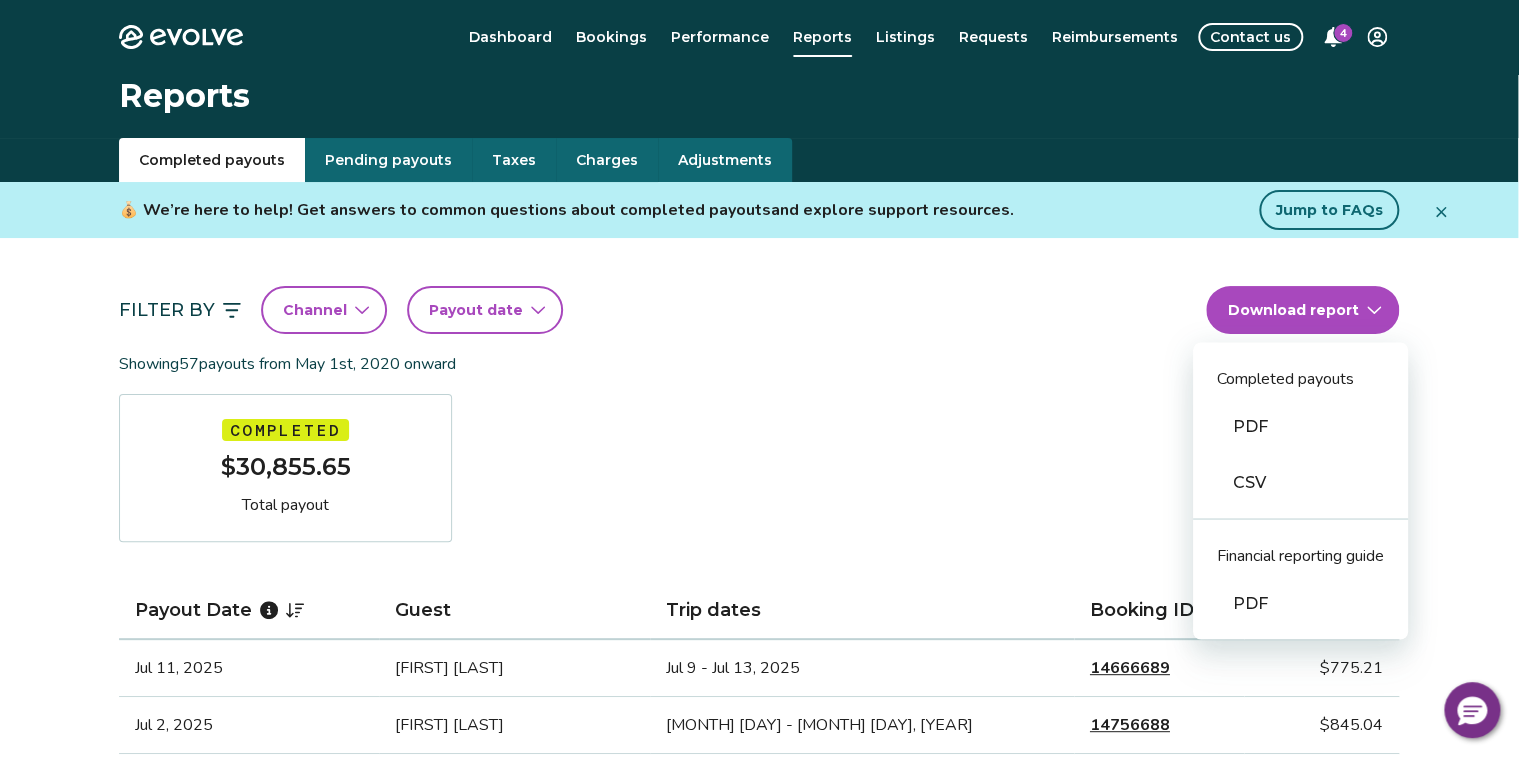 click on "CSV" at bounding box center [1300, 482] 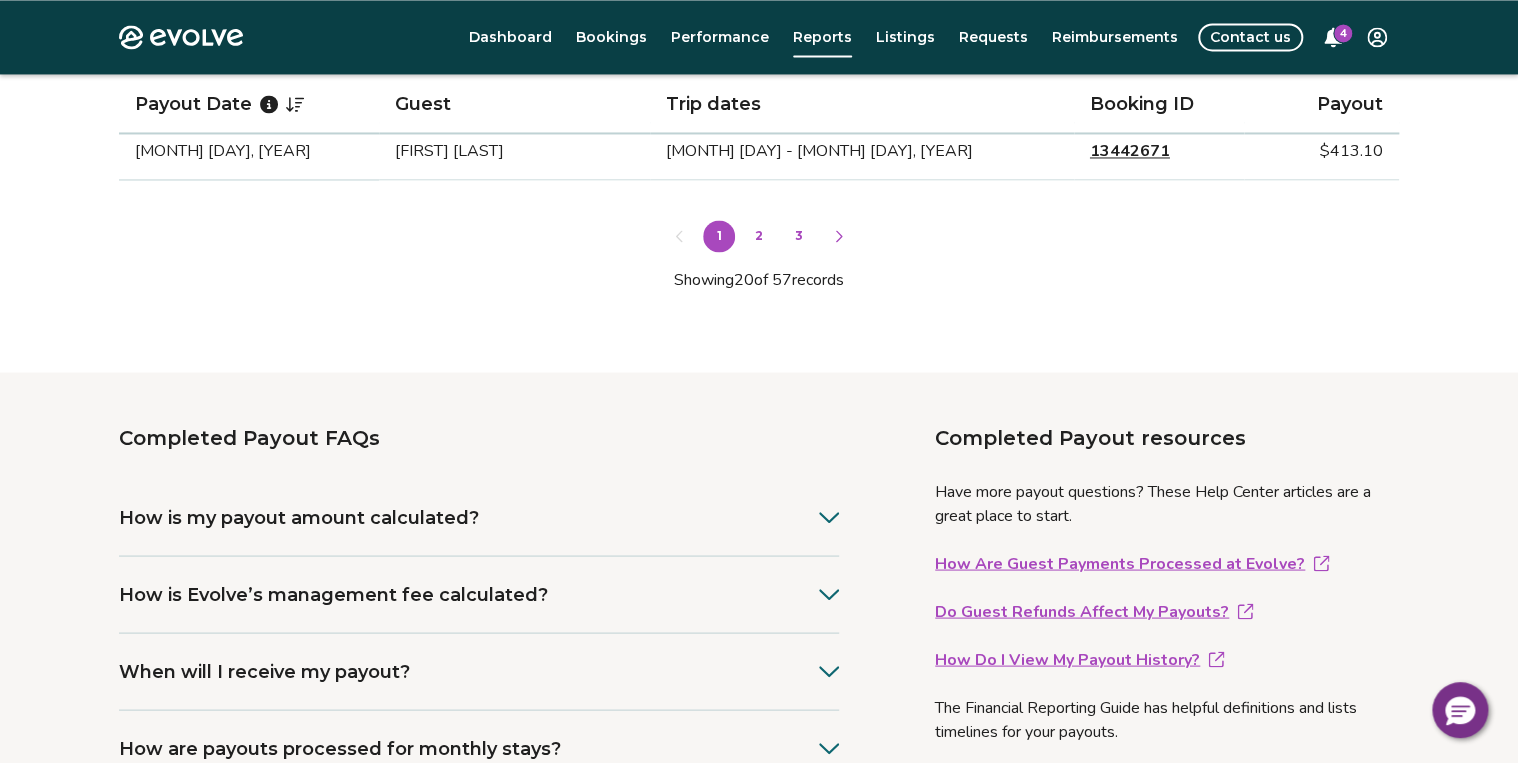 scroll, scrollTop: 1680, scrollLeft: 0, axis: vertical 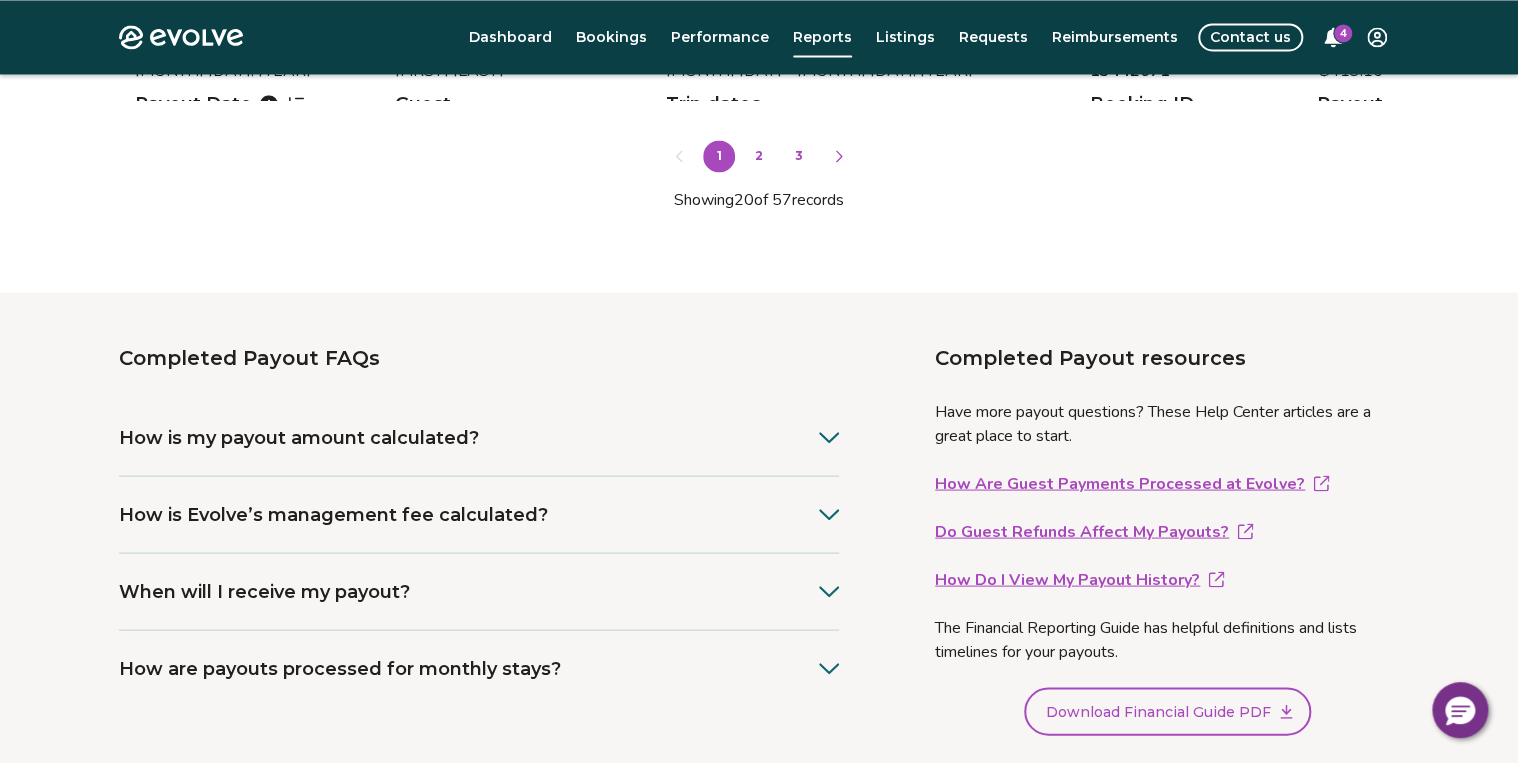 click on "How is my payout amount calculated?" at bounding box center [299, 437] 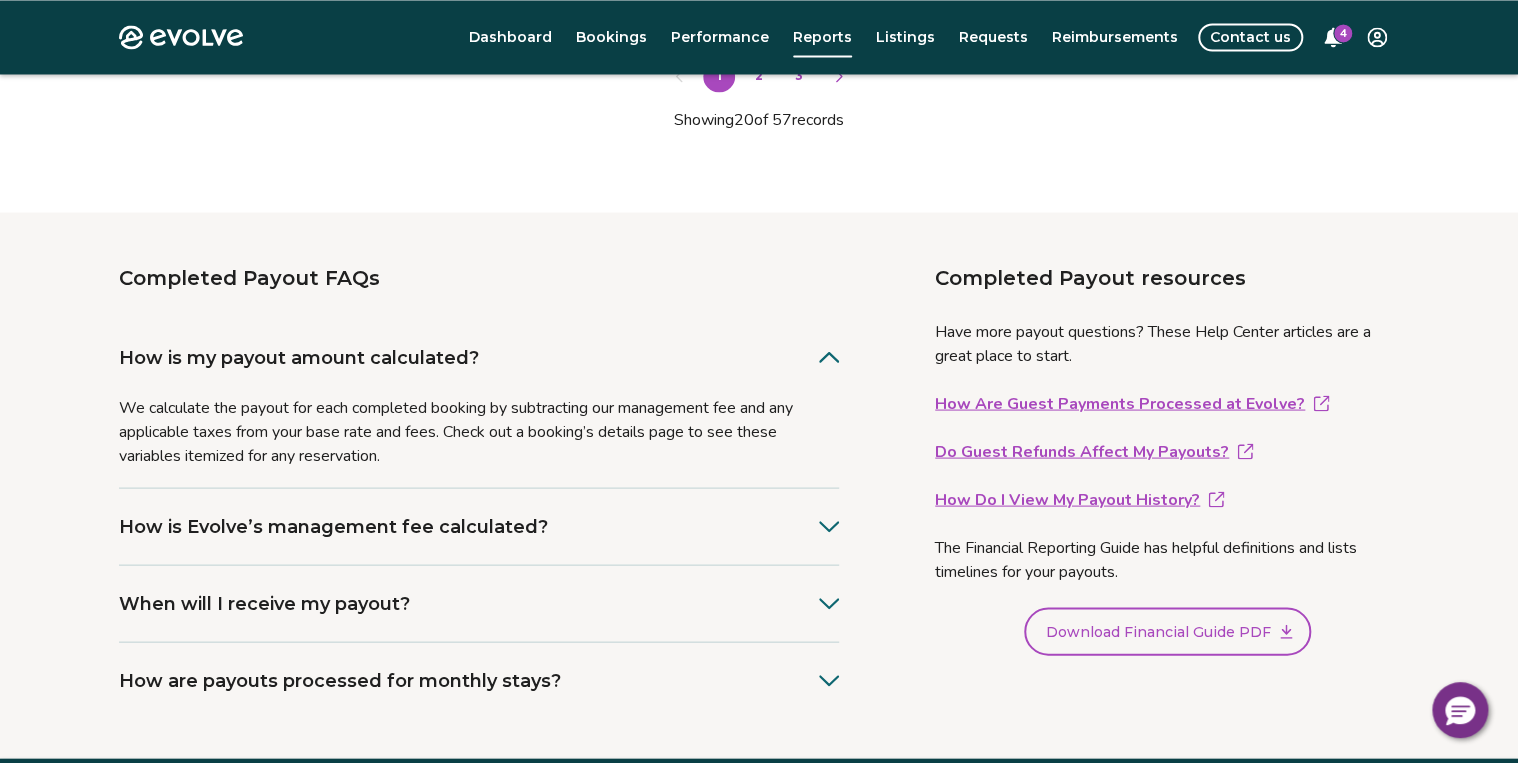 scroll, scrollTop: 1828, scrollLeft: 0, axis: vertical 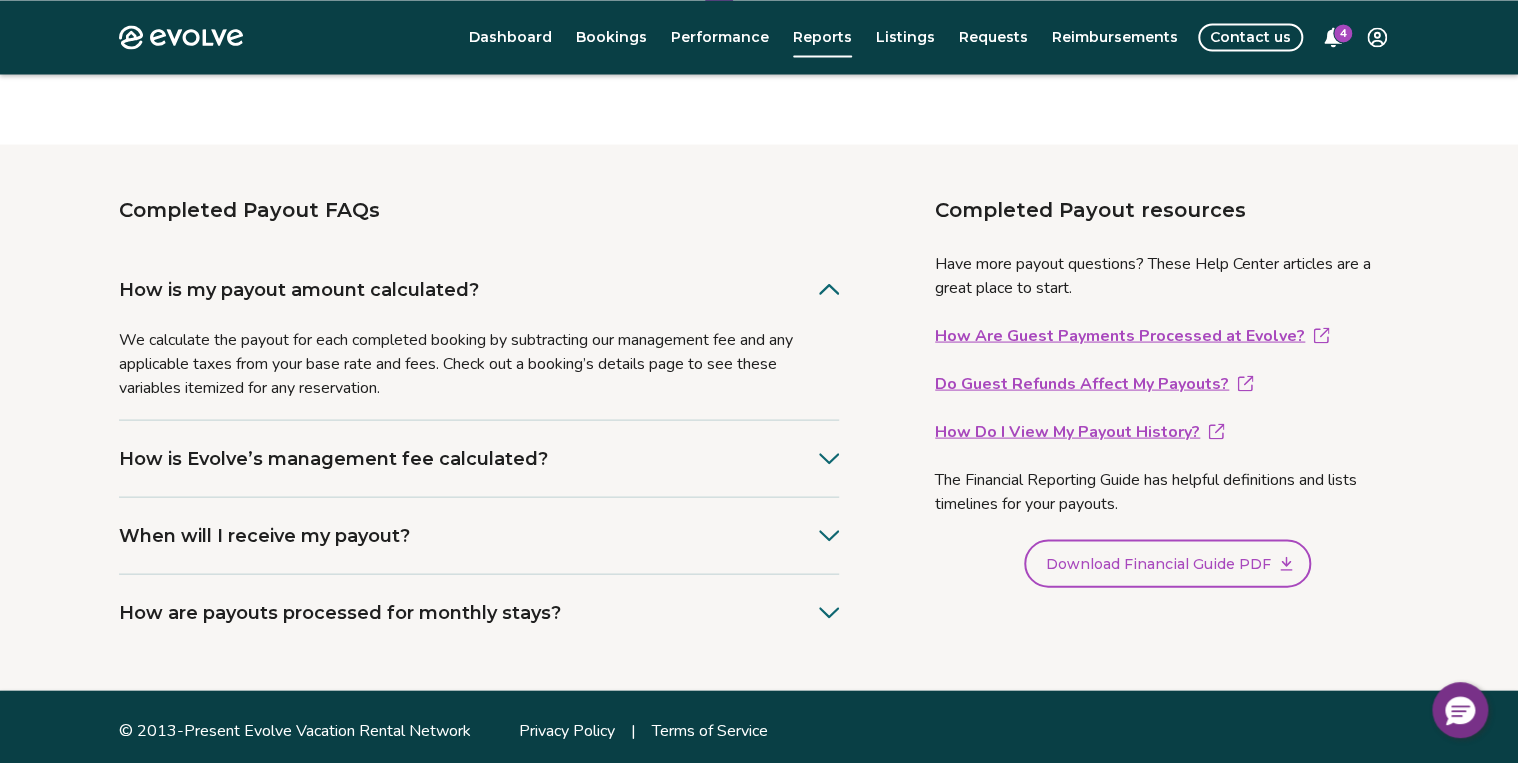 click on "How Do I View My Payout History?" at bounding box center [1167, 431] 